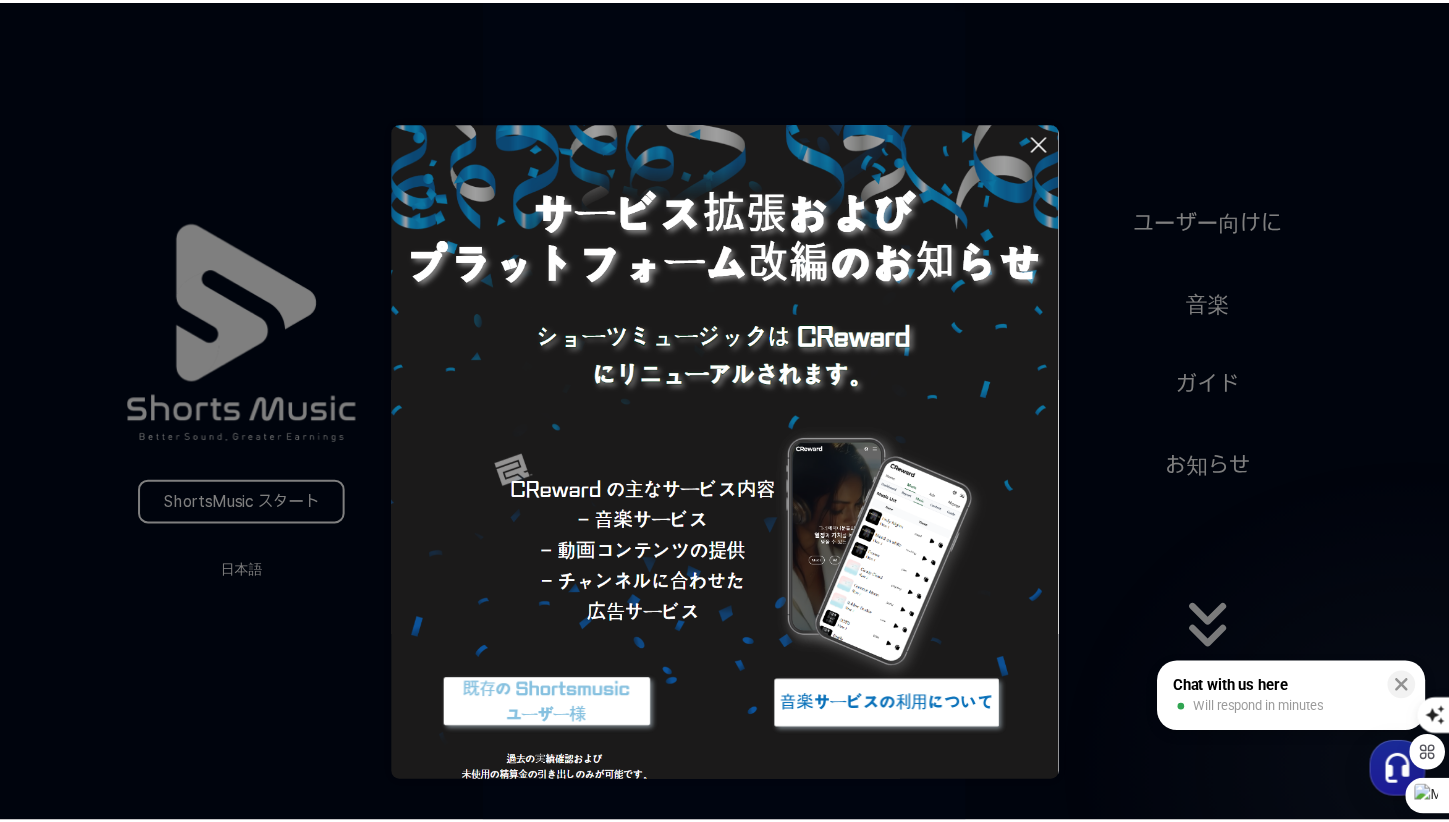scroll, scrollTop: 0, scrollLeft: 0, axis: both 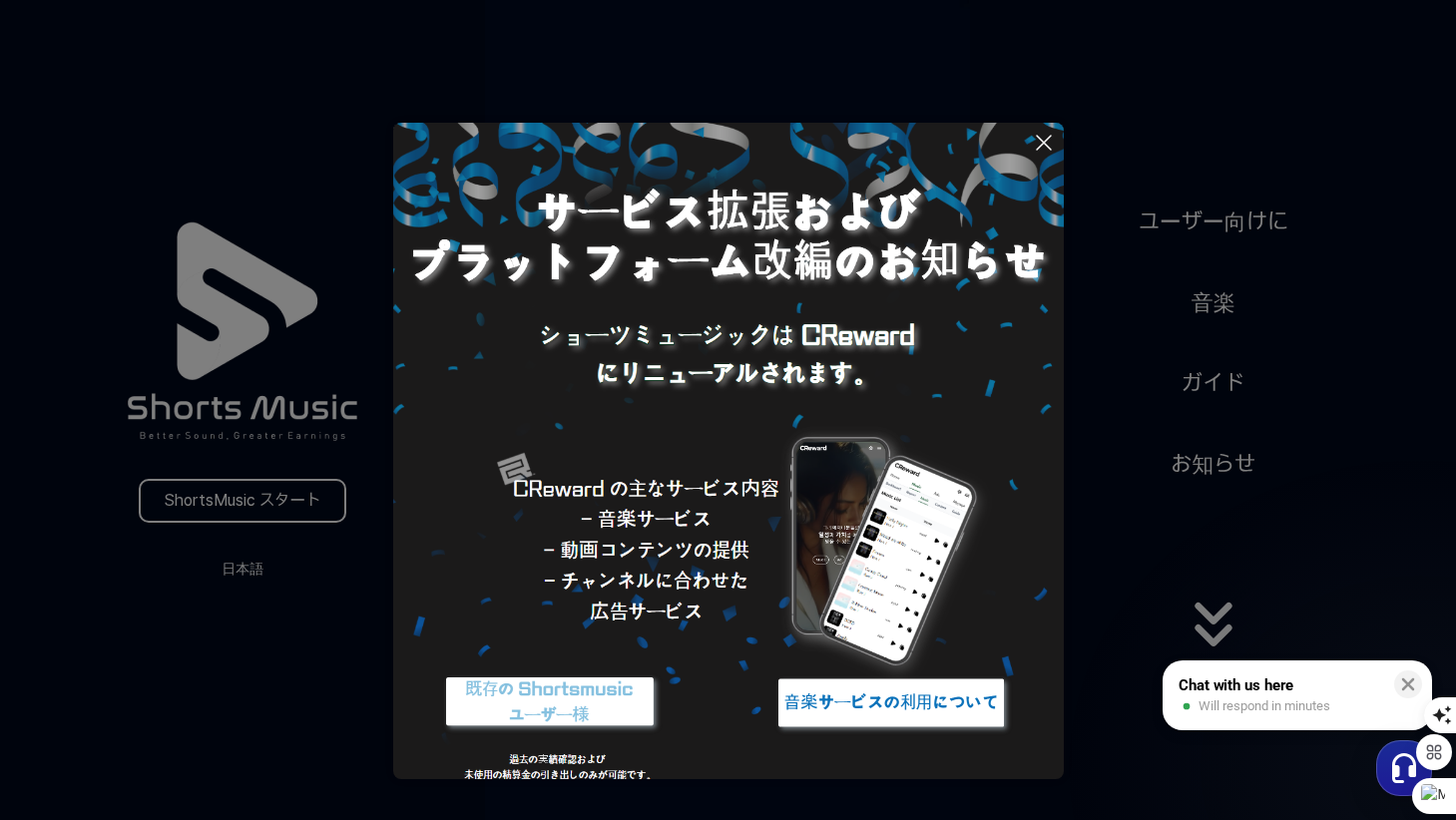 click 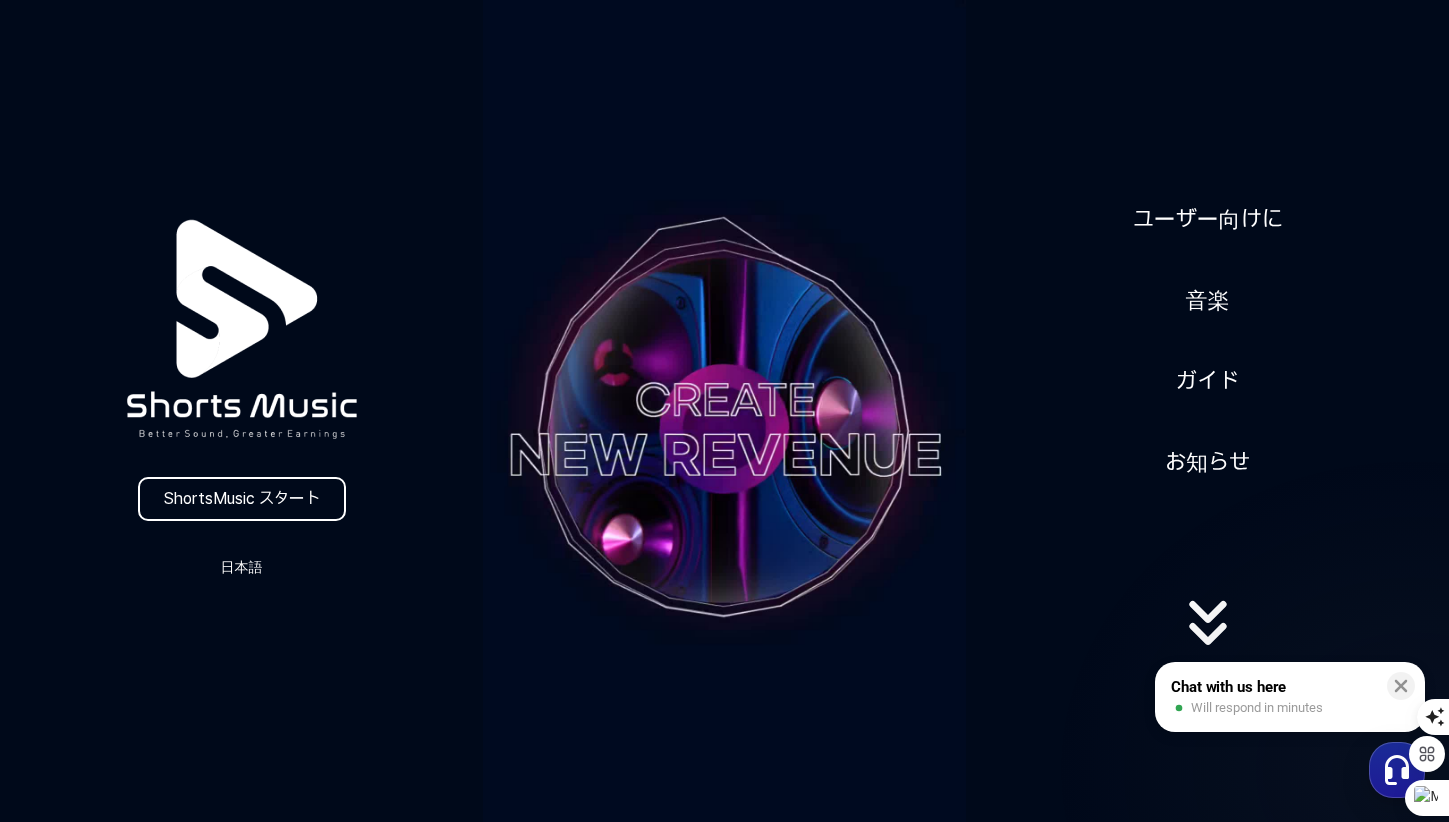 click on "日本語" at bounding box center [242, 567] 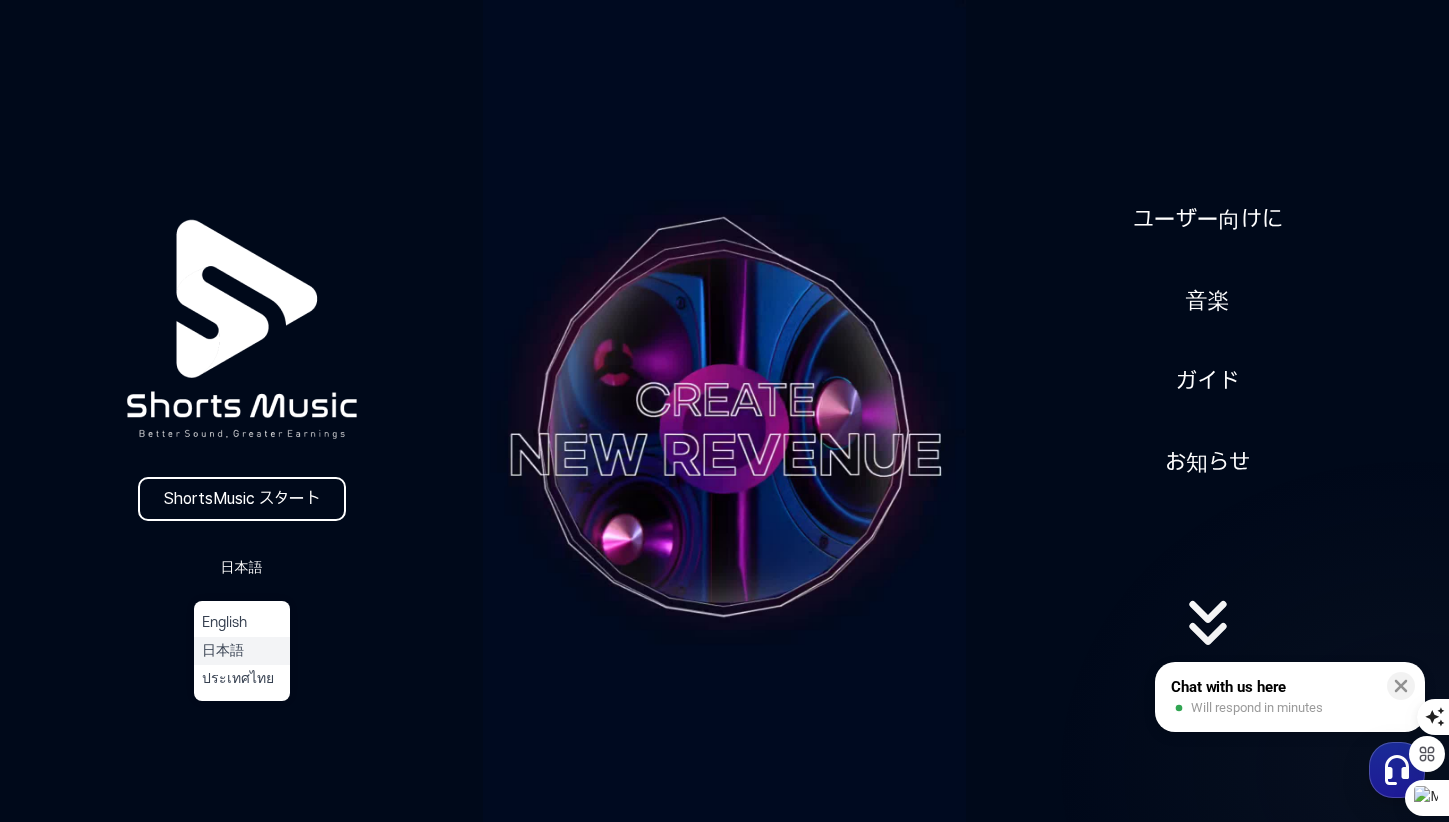 click on "日本語" at bounding box center [242, 651] 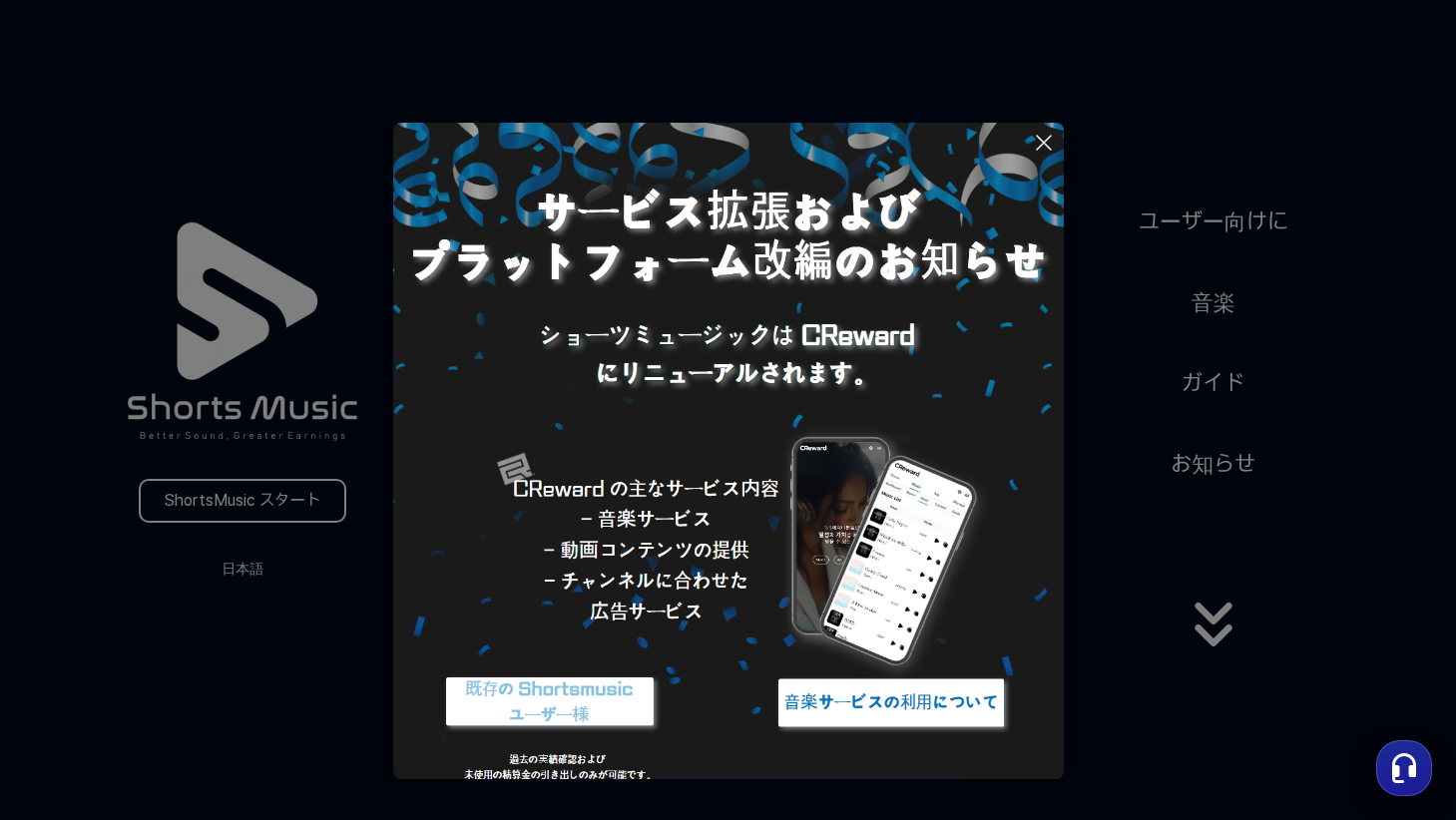 scroll, scrollTop: 0, scrollLeft: 0, axis: both 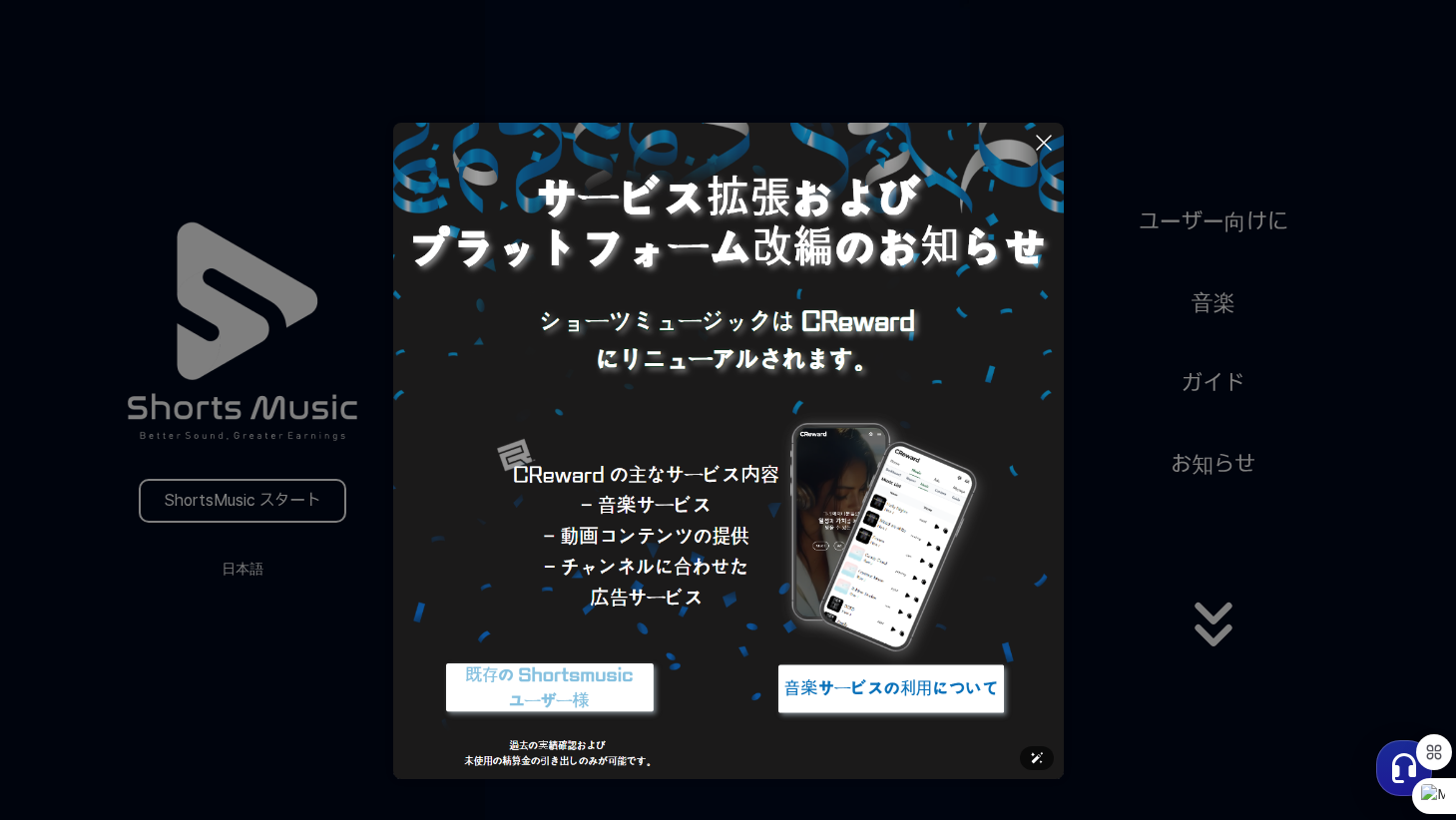 click at bounding box center (728, 444) 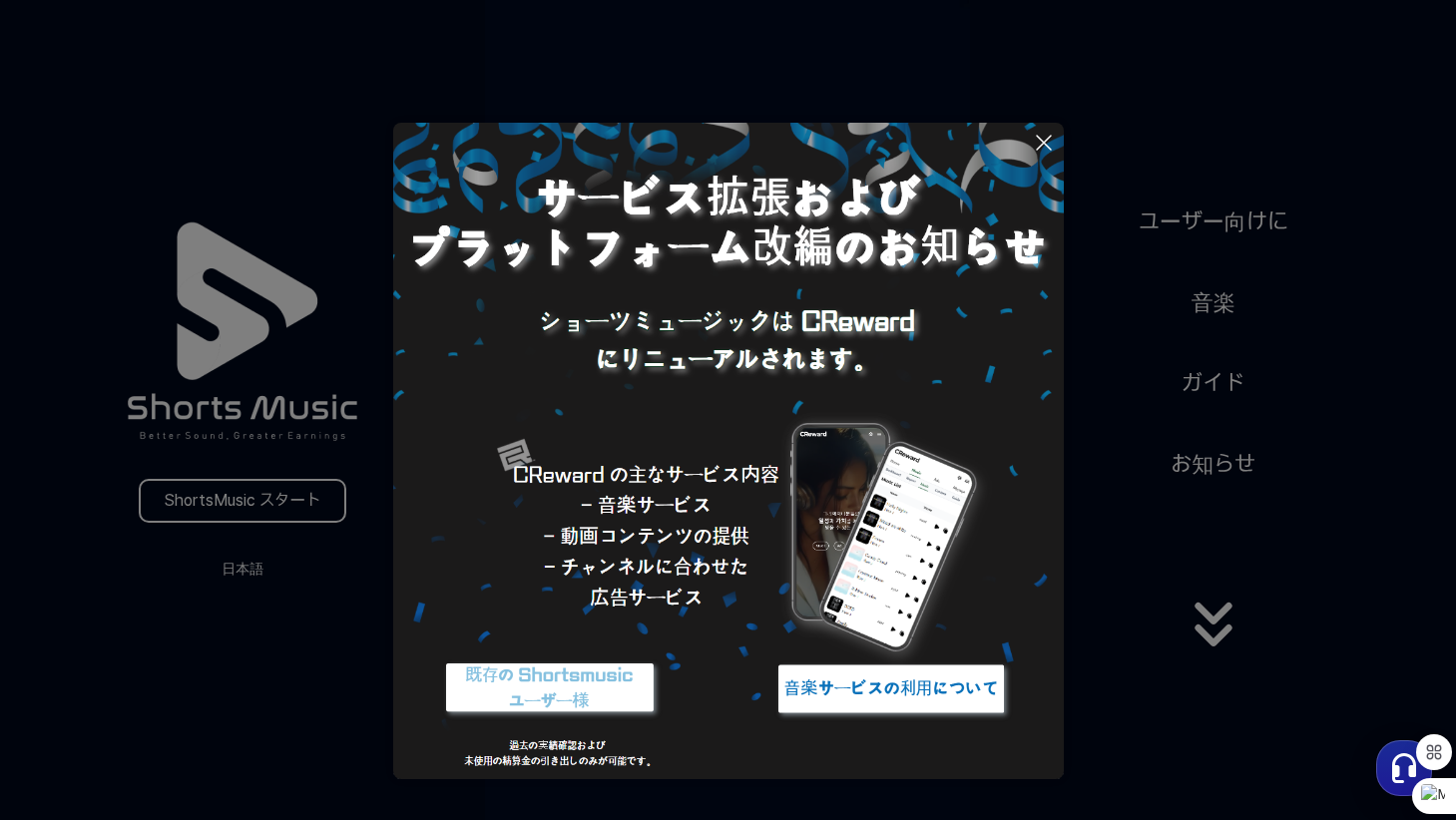 click 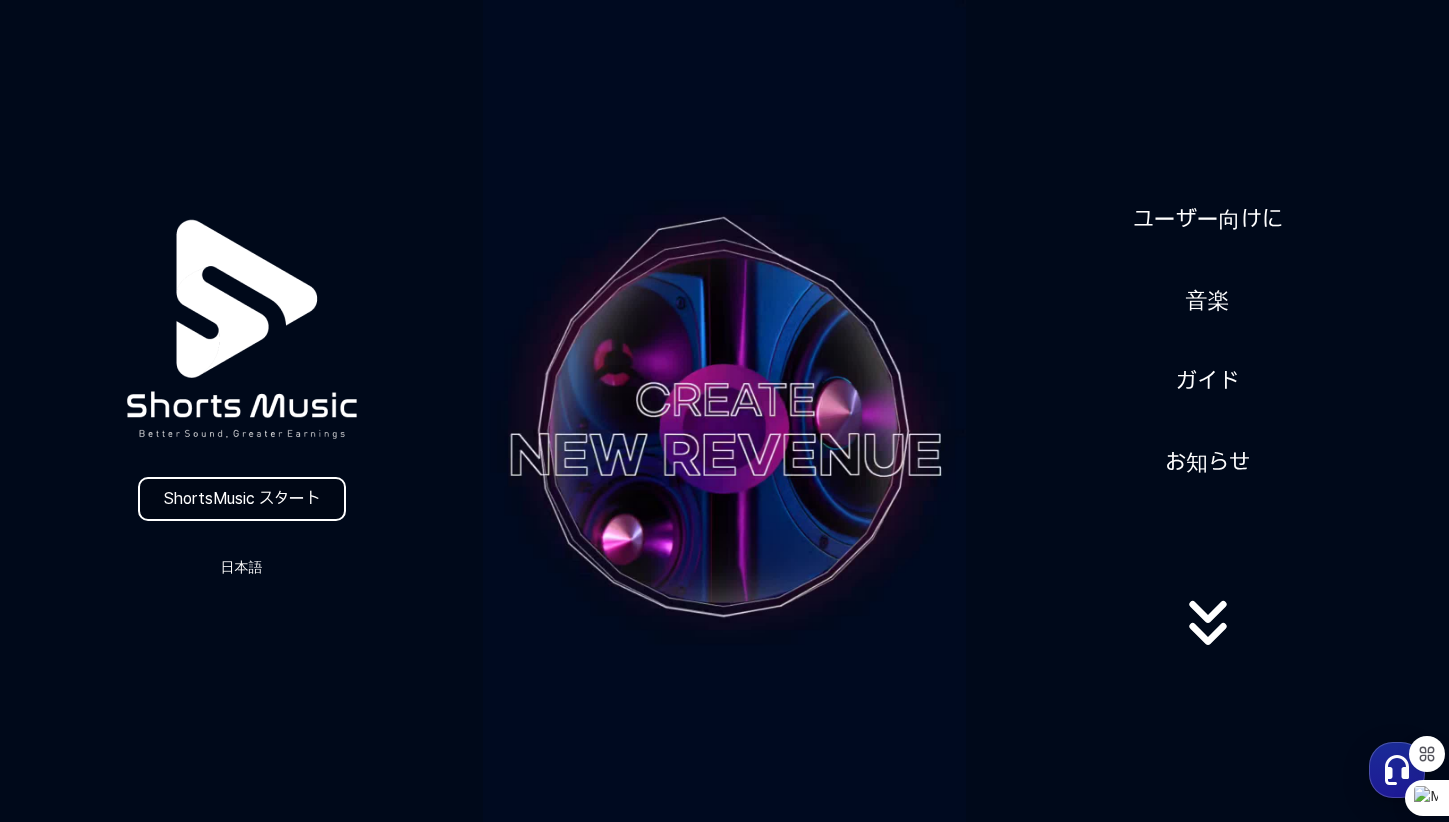 click on "ShortsMusic スタート" at bounding box center (242, 499) 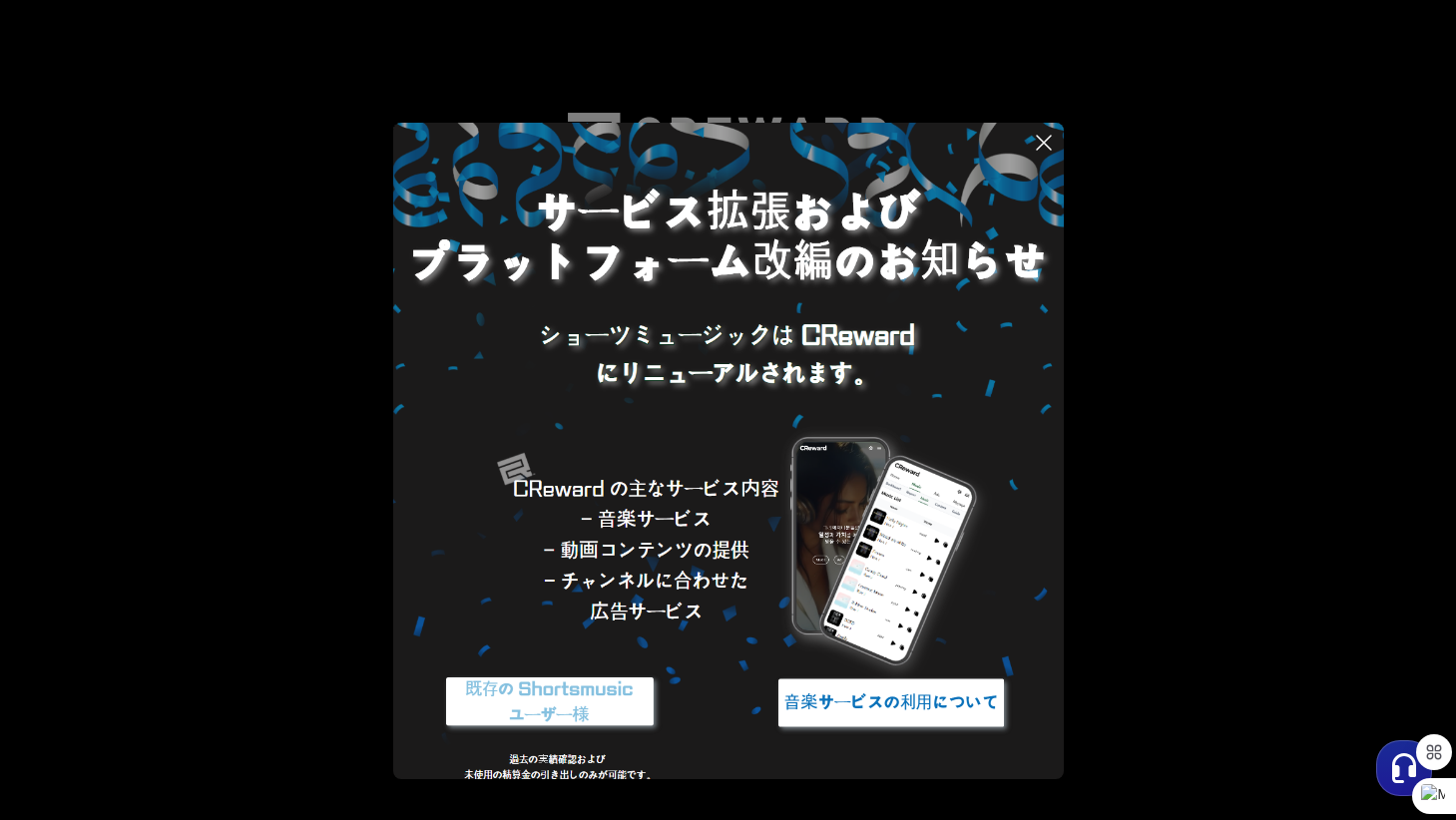 click 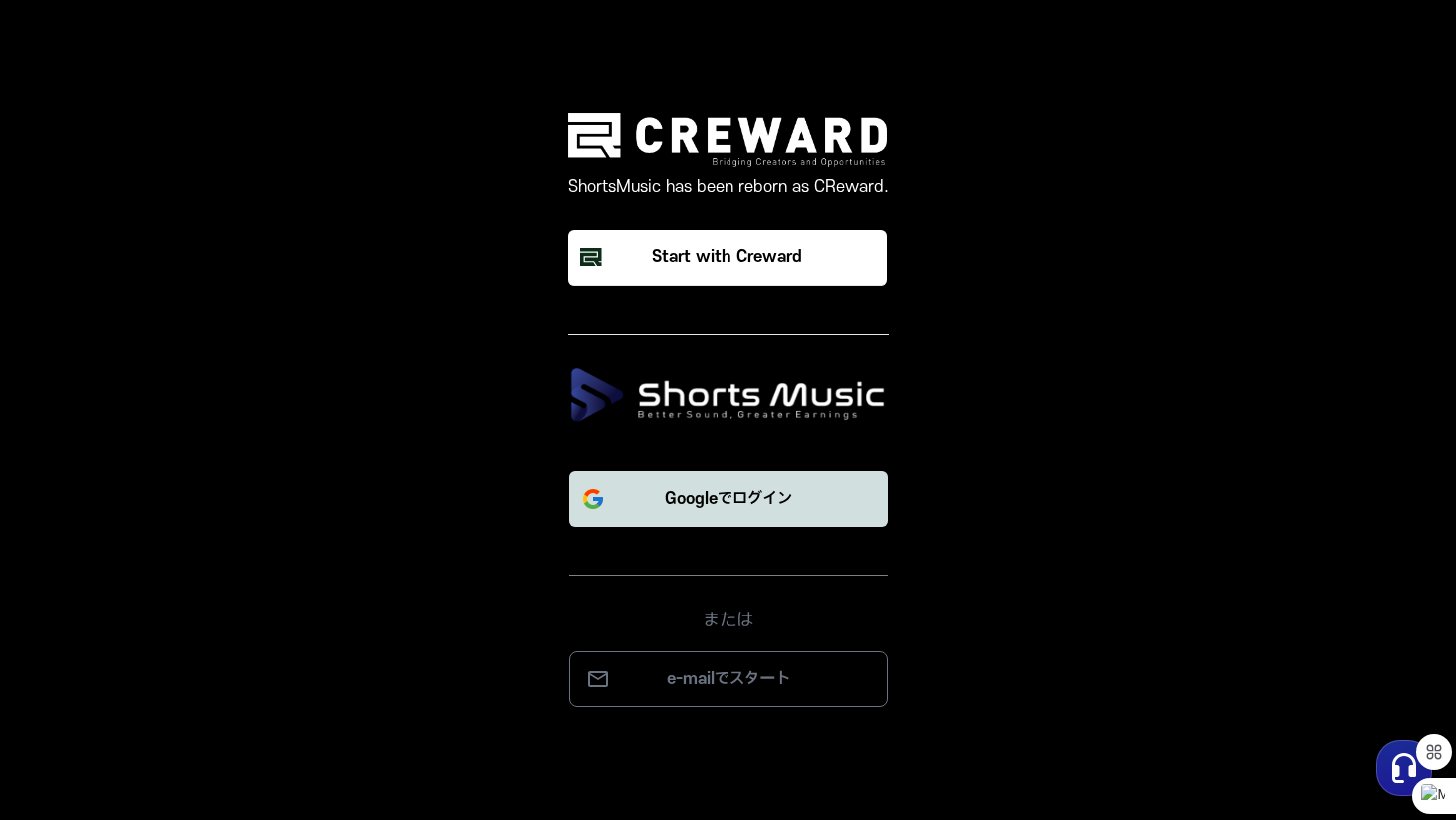 click on "Googleでログイン" at bounding box center (728, 499) 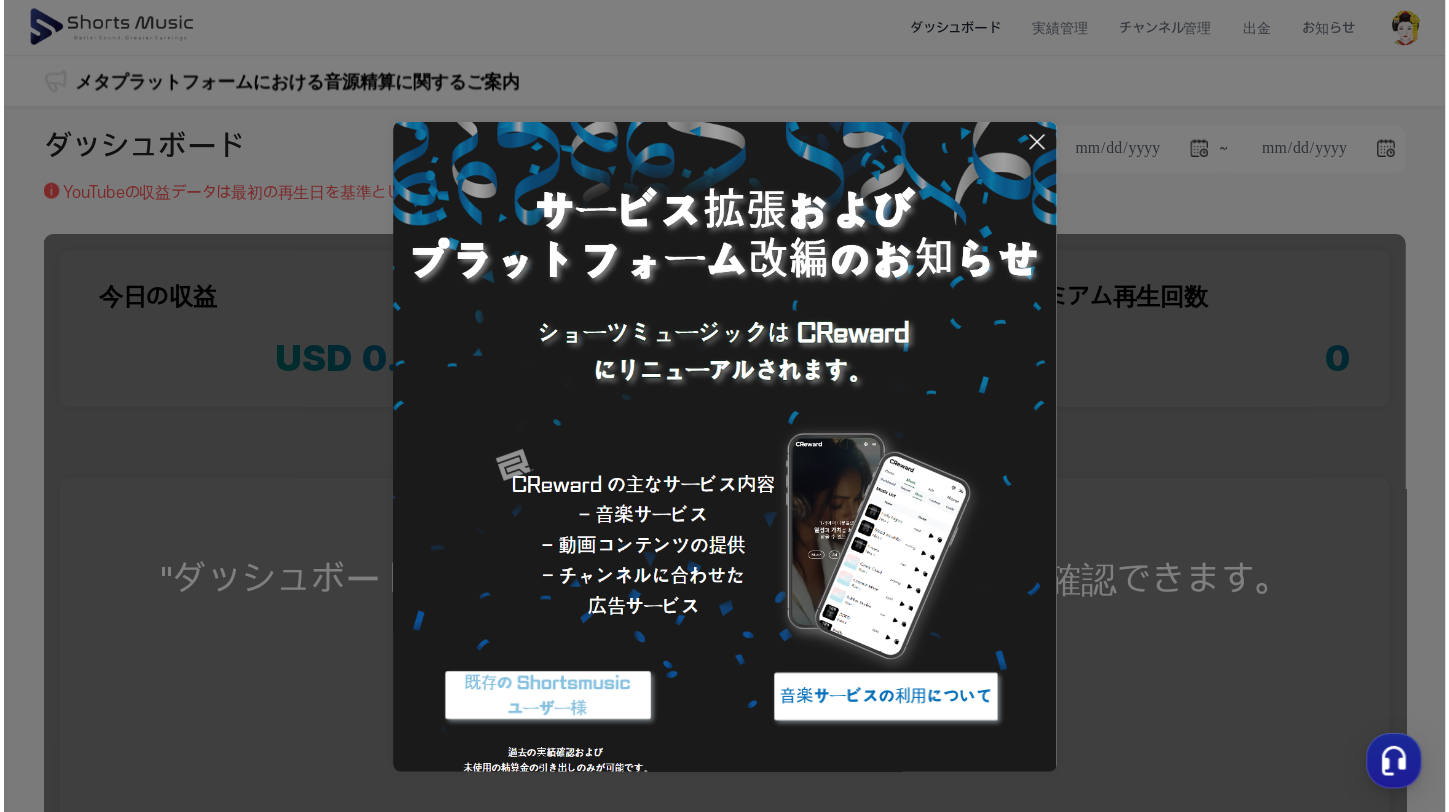 scroll, scrollTop: 0, scrollLeft: 0, axis: both 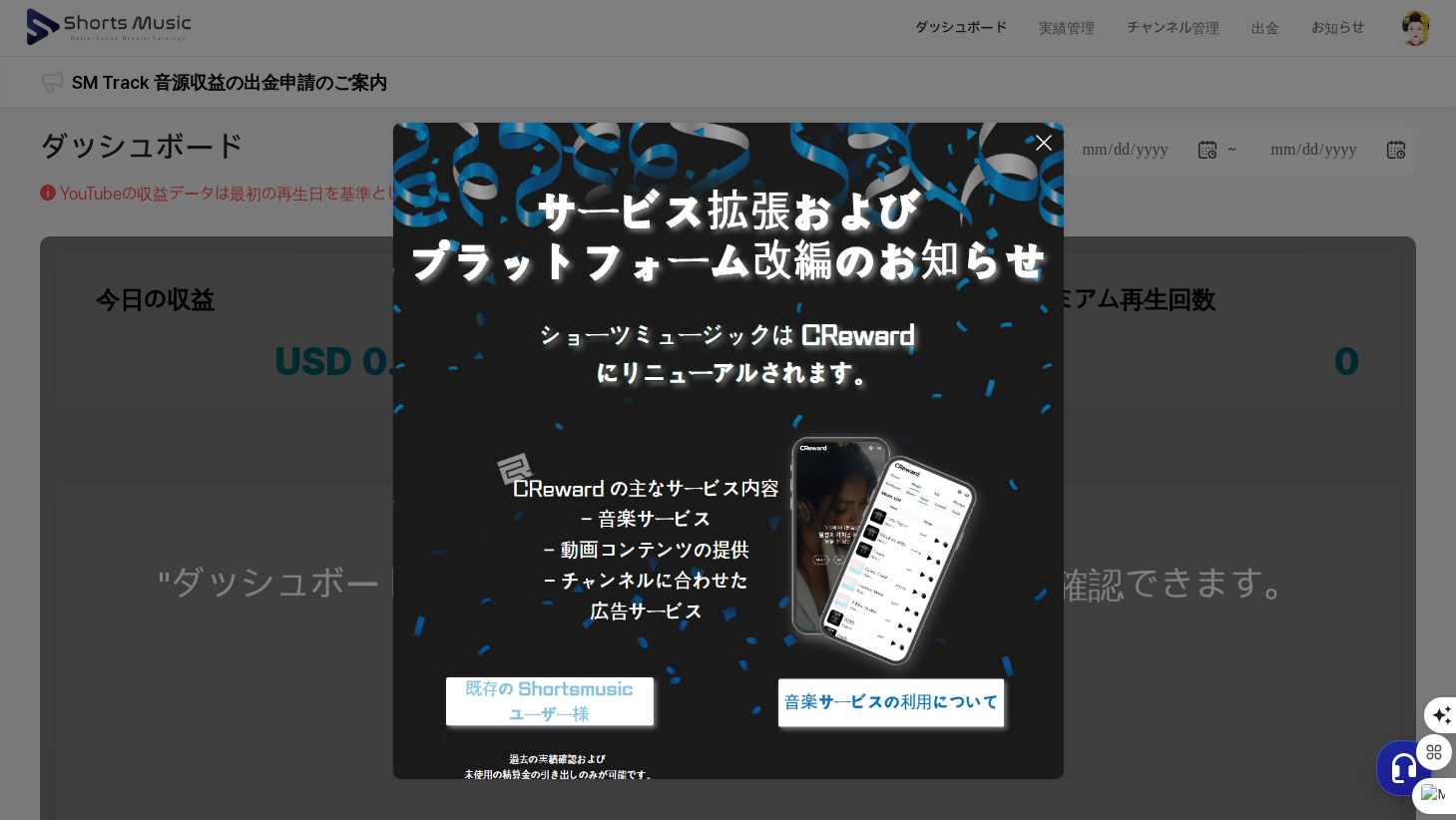 click 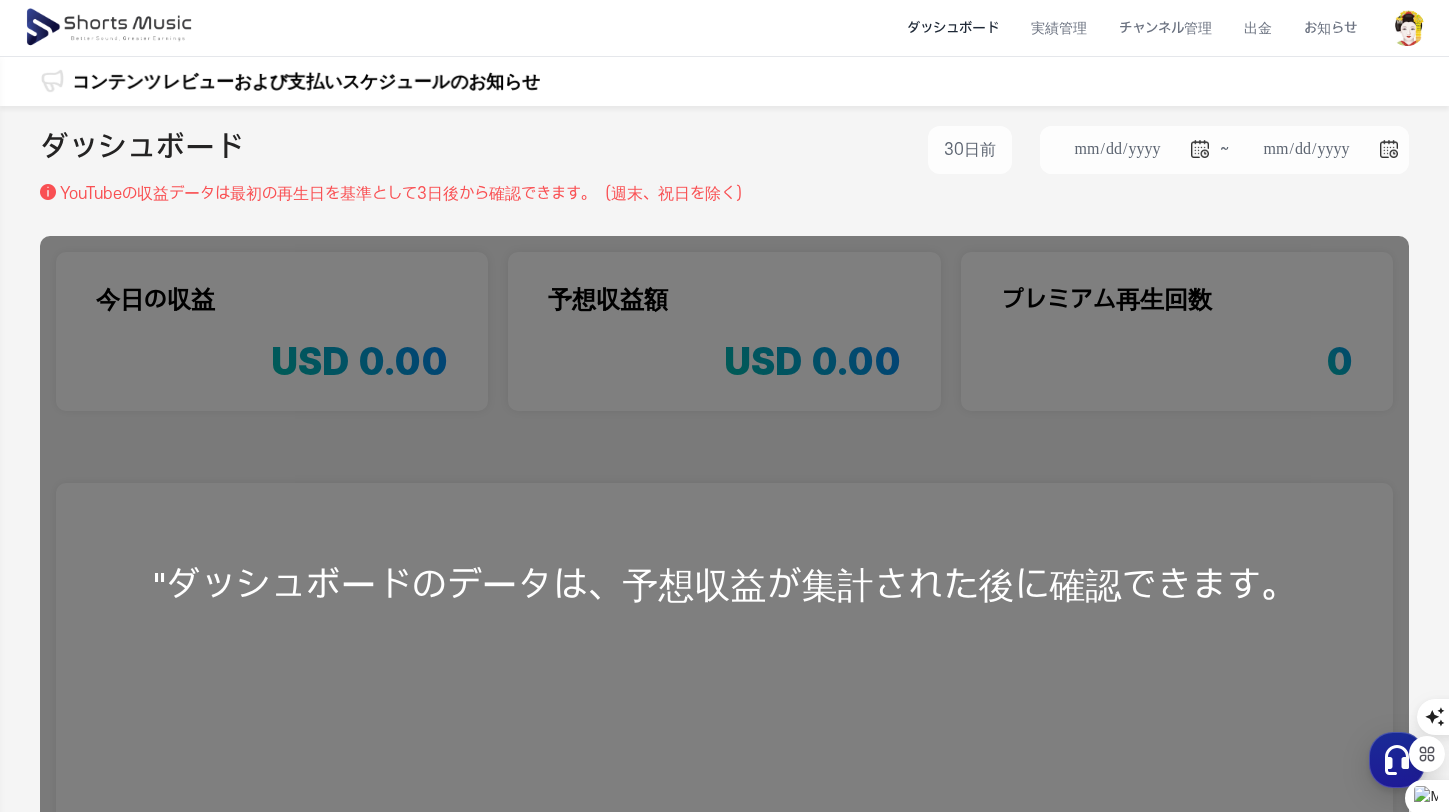 scroll, scrollTop: 0, scrollLeft: 0, axis: both 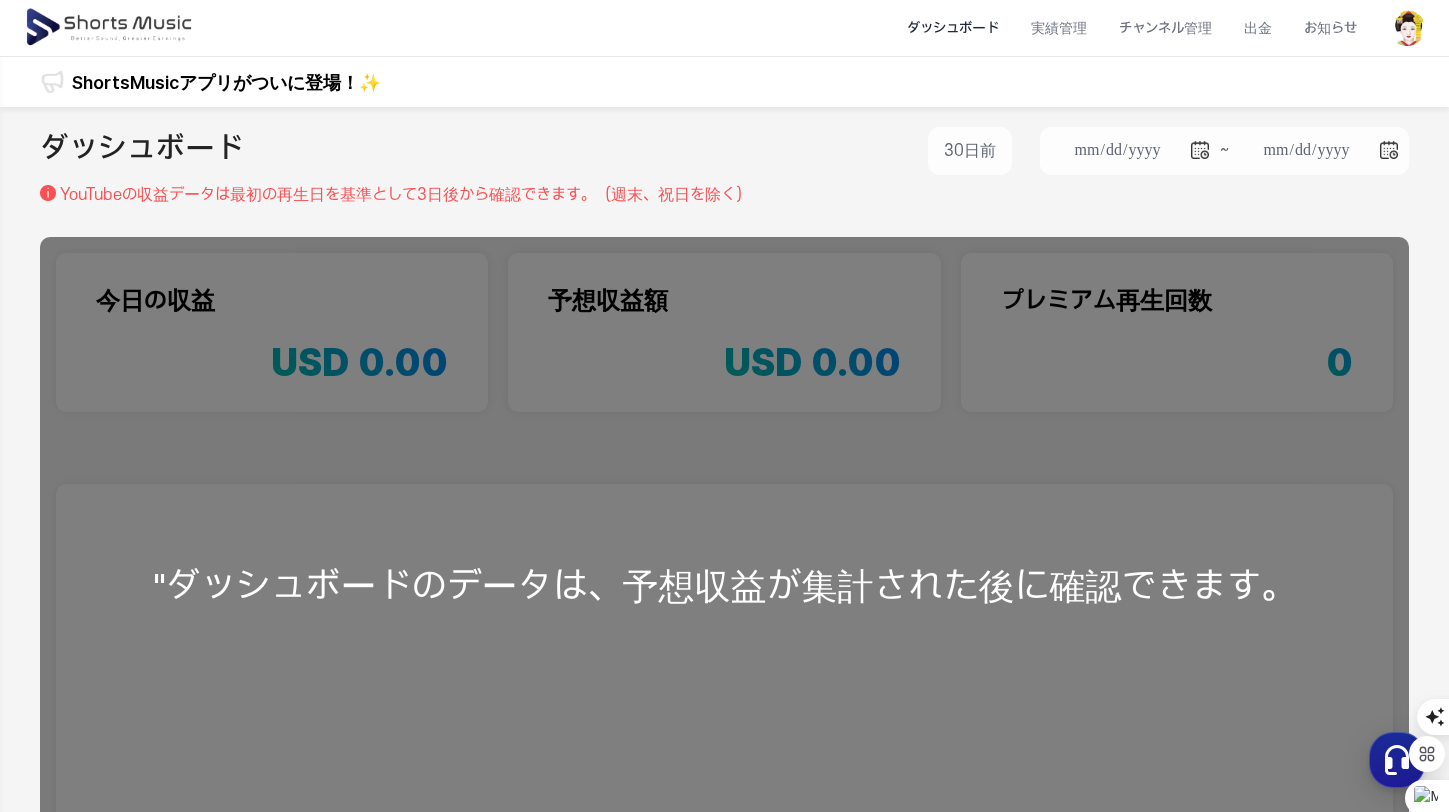 click on "ダッシュボード" at bounding box center (953, 28) 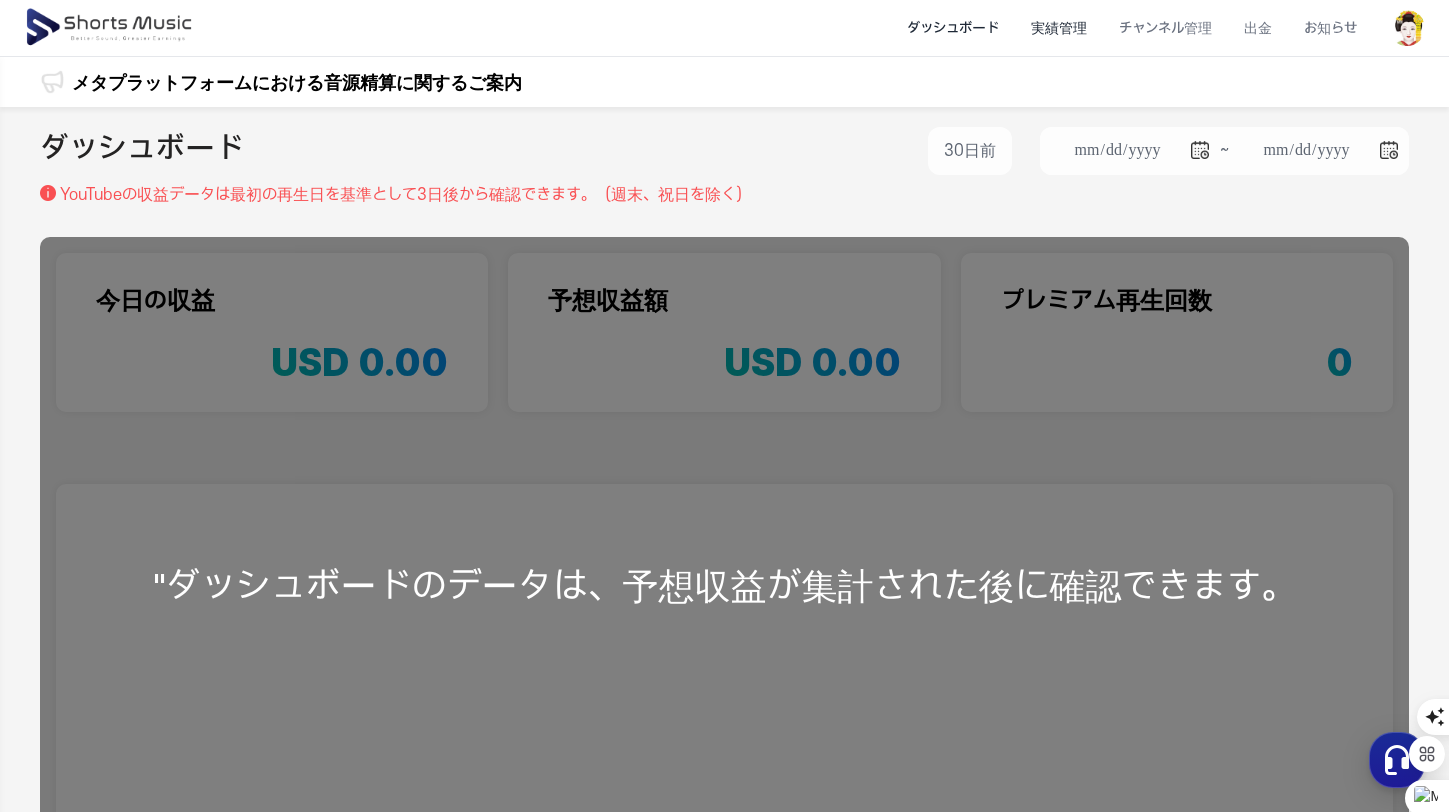 click on "実績管理" at bounding box center (1059, 28) 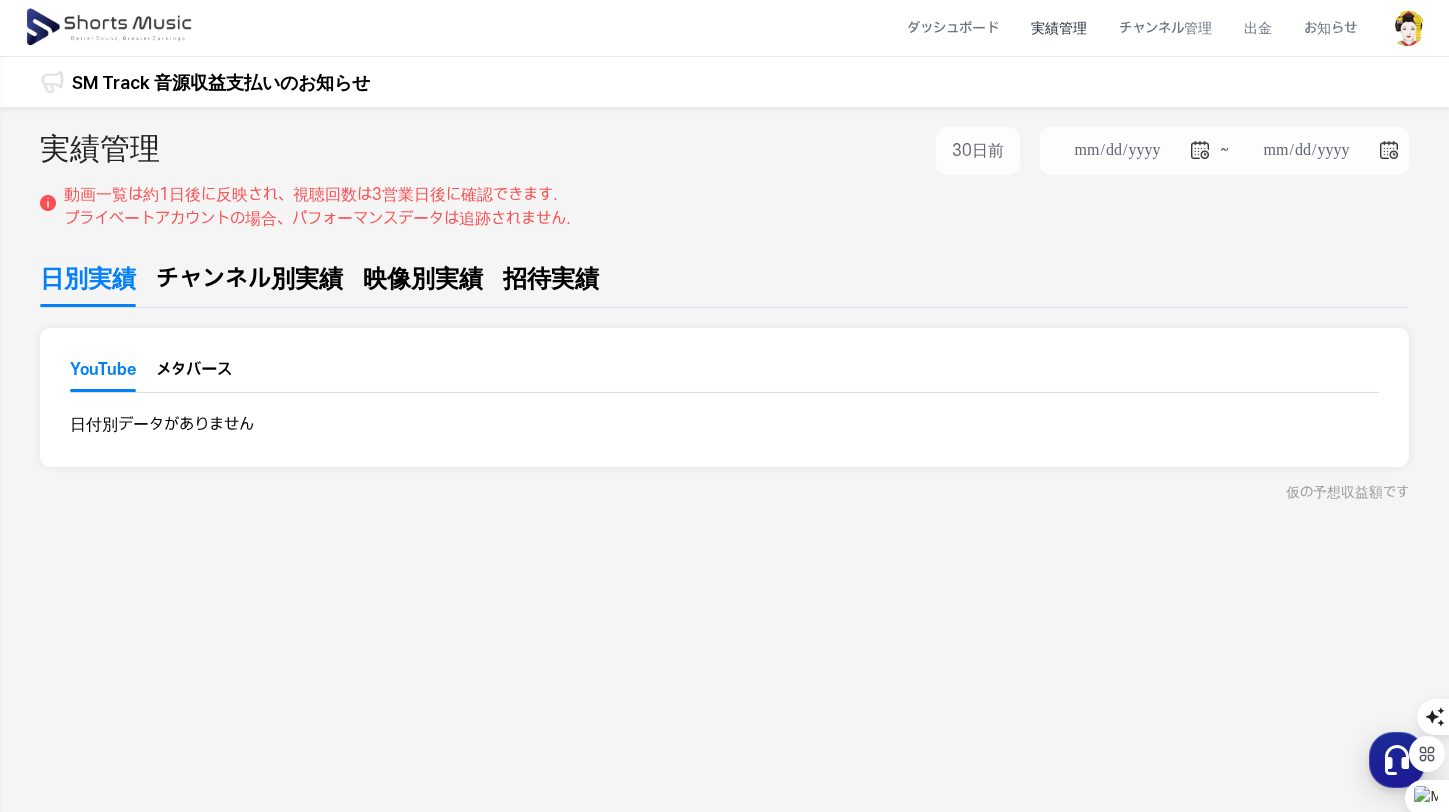 click on "プラットフォーム改修およびサービス再開のお知らせ   コンテンツレビューおよび支払いスケジュールのお知らせ   音楽収益決済日変更のお知らせ   動画への新規音楽挿入の停止についてのお知らせ   重要なお知らせ：'SM Vibe'音源の利用停止について   ShortsMusicアプリがついに登場！✨   メタプラットフォームにおける音源精算に関するご案内   SM Track 音源収益の出金申請のご案内   Metaプラットフォーム SM VIBE 音源復元のお知らせ   SM Track 音源収益支払いのお知らせ" at bounding box center [724, 82] 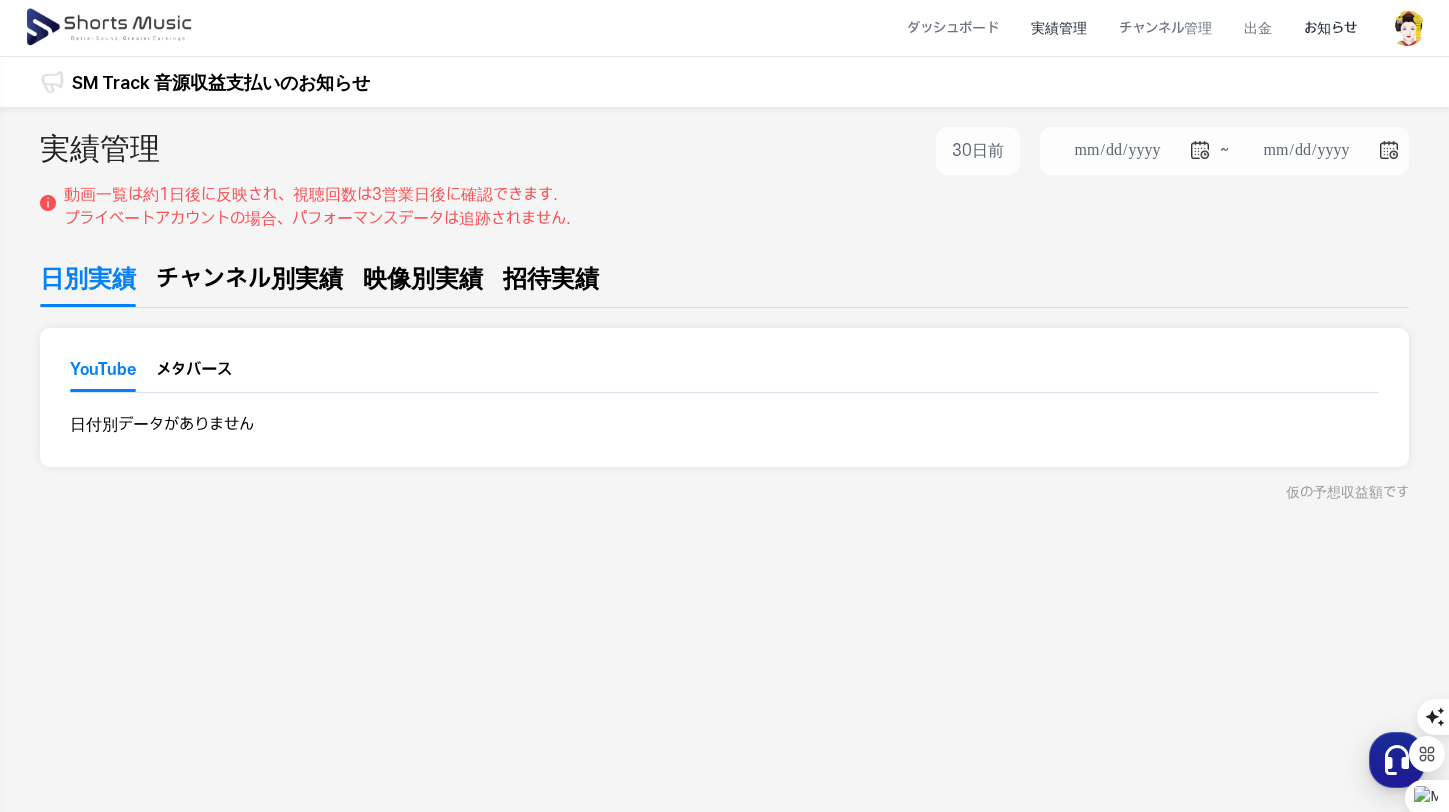 click on "お知らせ" at bounding box center [1330, 28] 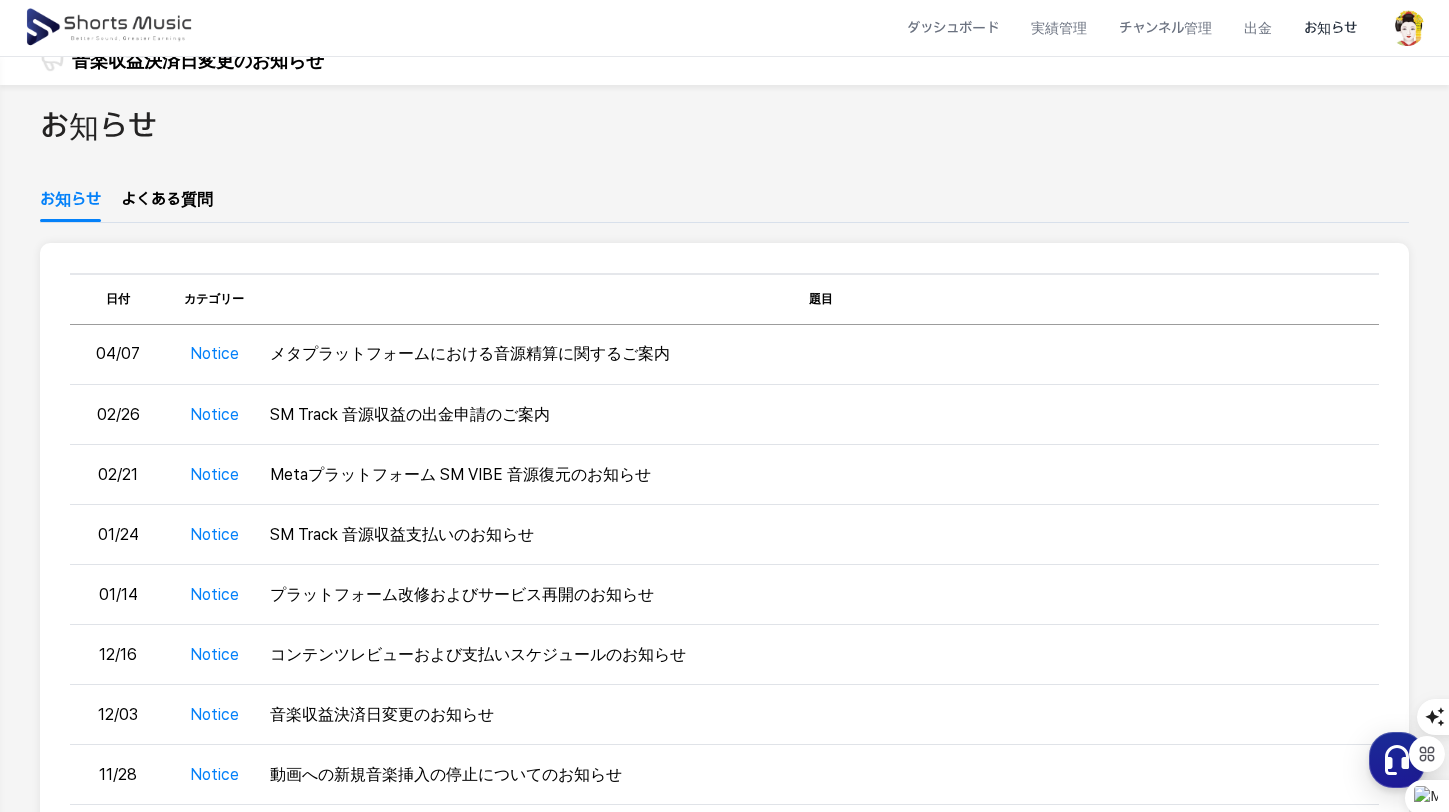 scroll, scrollTop: 0, scrollLeft: 0, axis: both 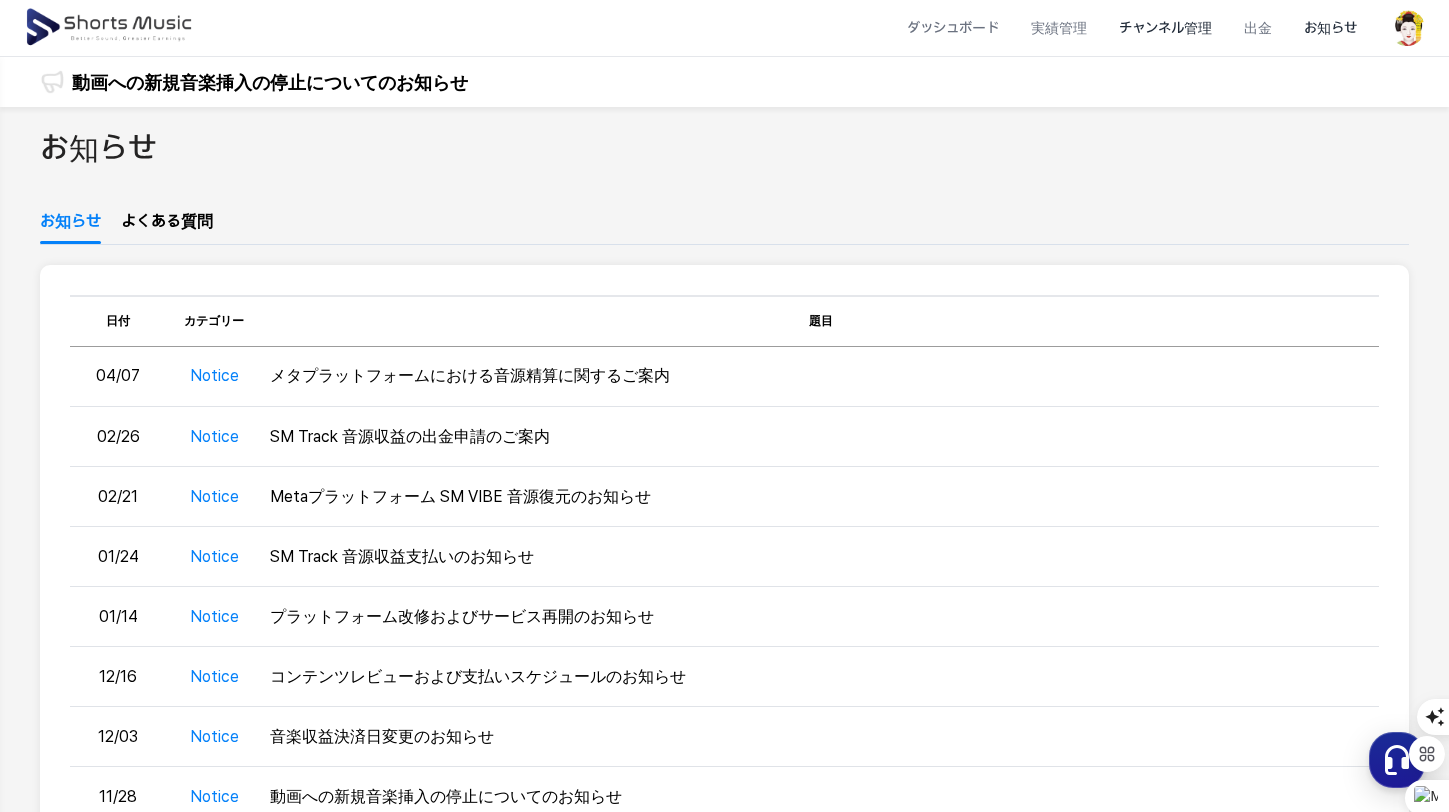 click on "チャンネル管理" at bounding box center (1165, 28) 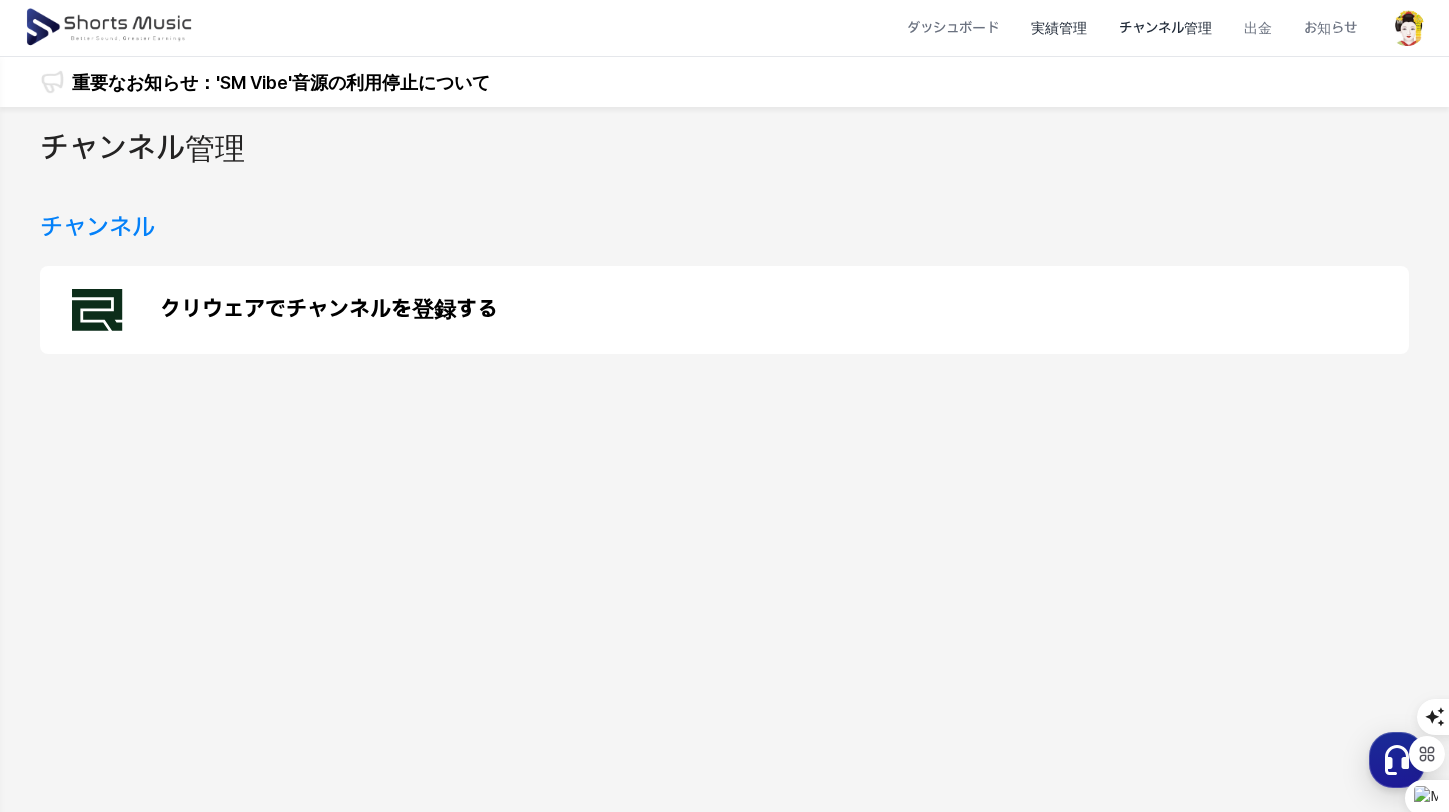 click on "実績管理" at bounding box center [1059, 28] 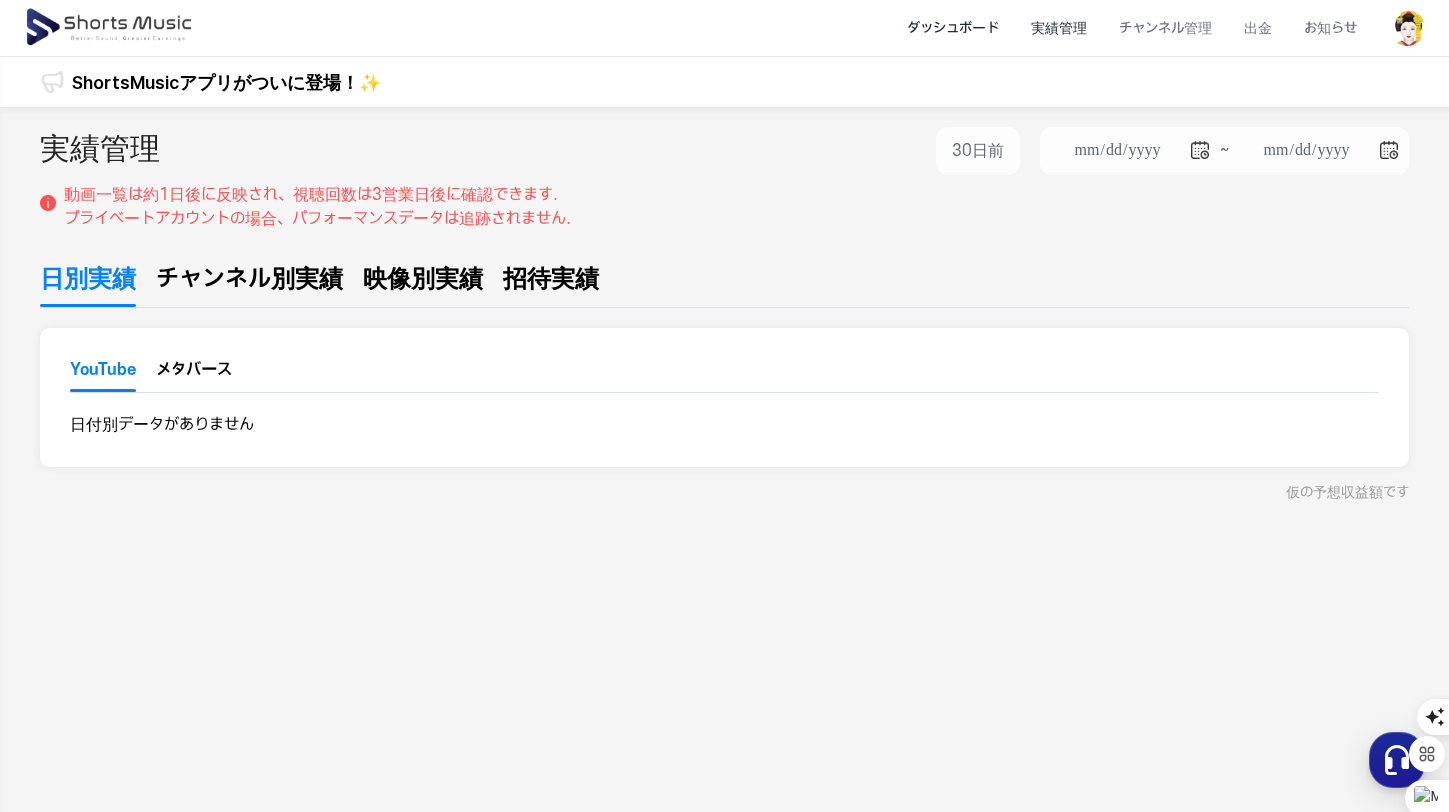 click on "ダッシュボード" at bounding box center [953, 28] 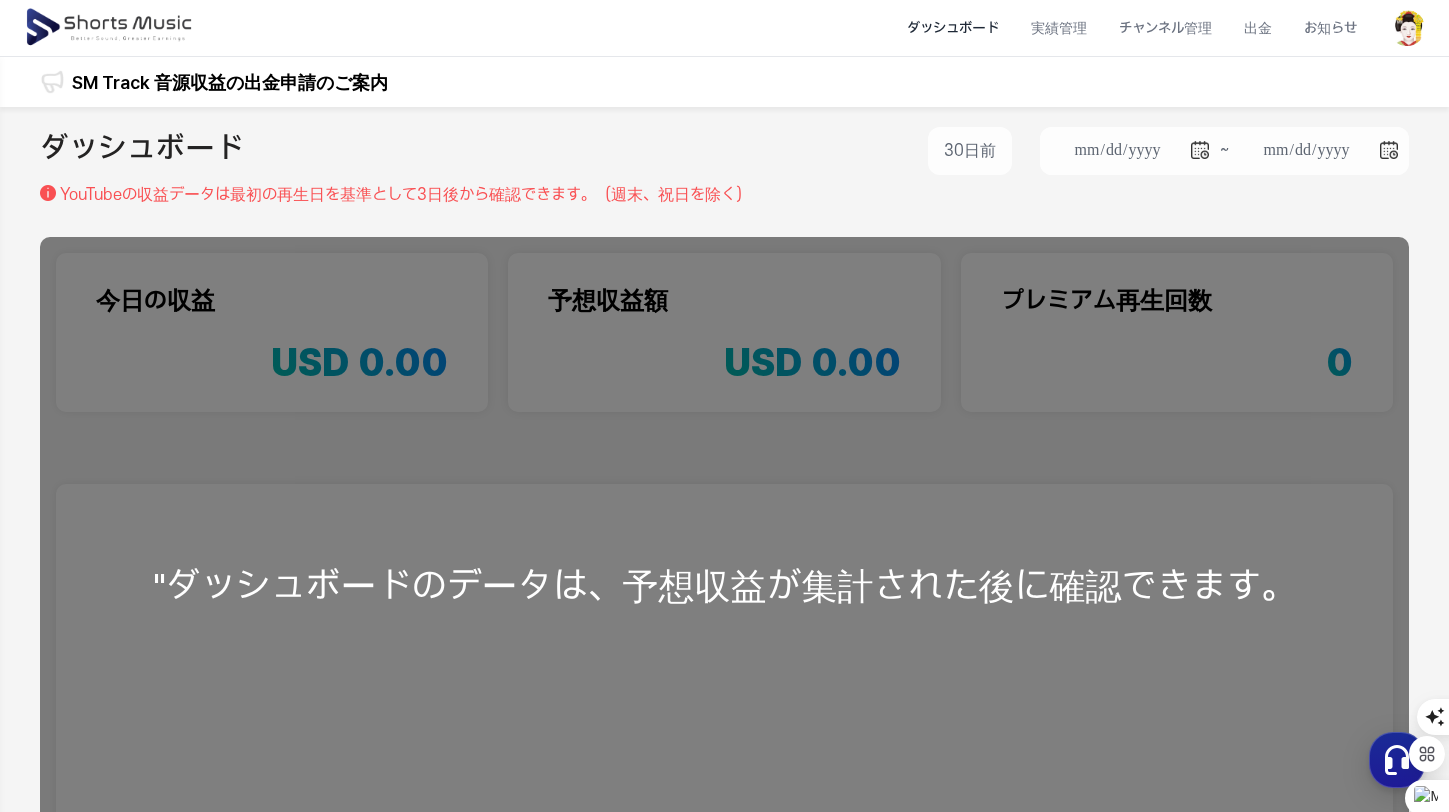 click on "ダッシュボード   実績管理   チャンネル管理   出金   お知らせ" at bounding box center (698, 28) 